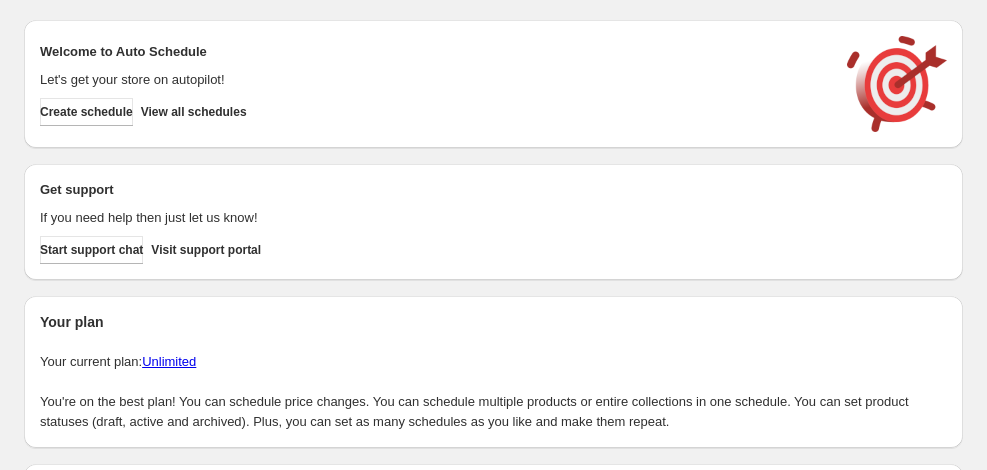 scroll, scrollTop: 0, scrollLeft: 0, axis: both 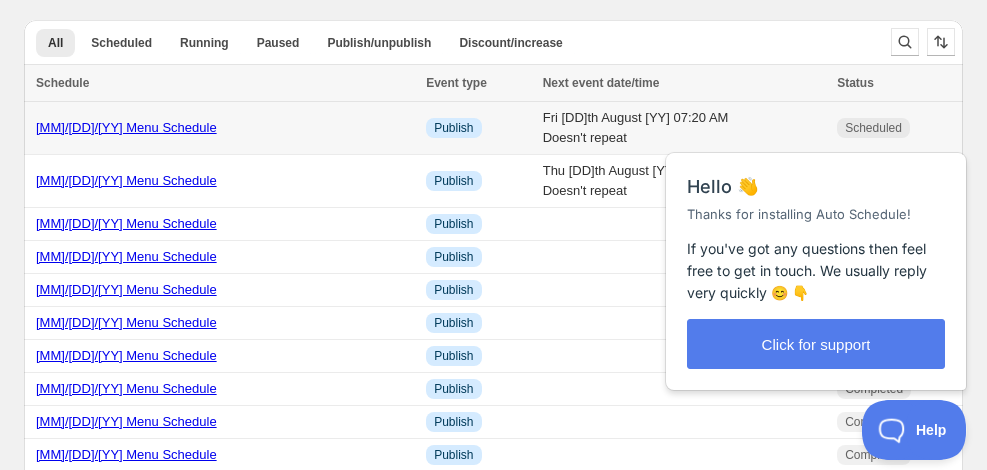 click on "[MM]/[DD]/[YY] Menu Schedule" at bounding box center (126, 127) 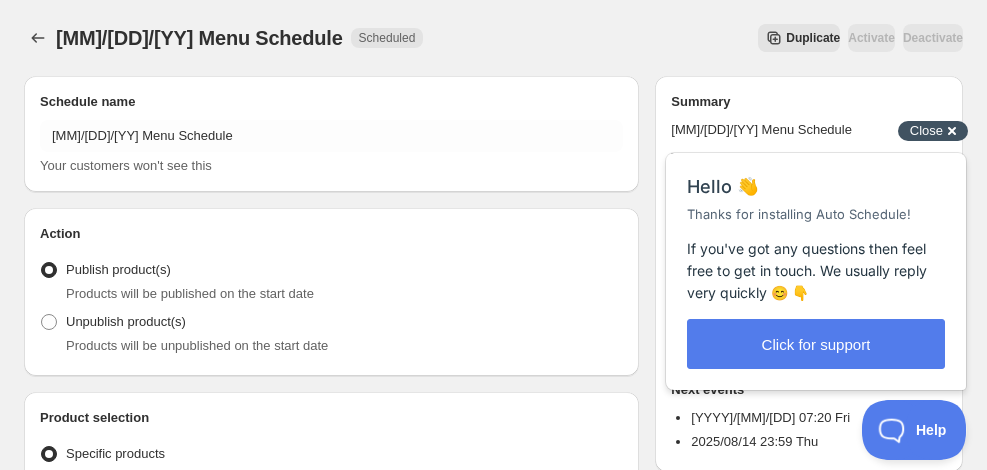 click on "Close" at bounding box center (926, 130) 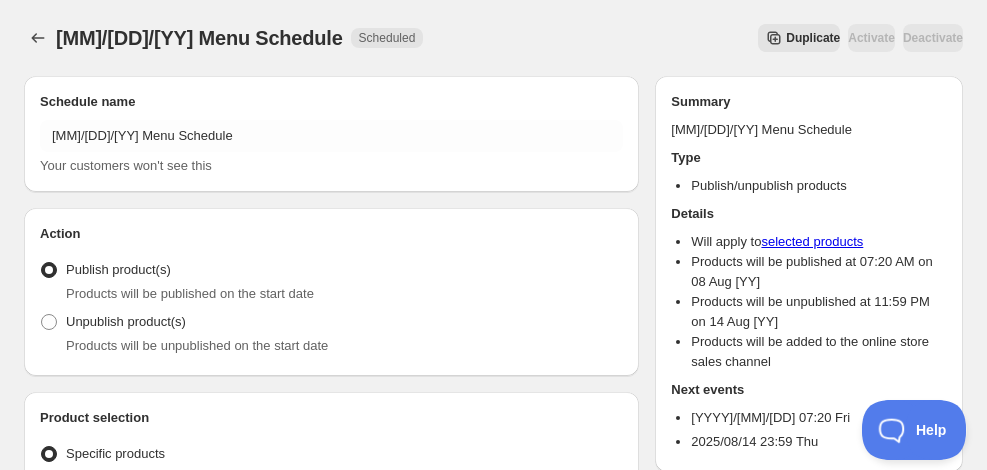 click on "Duplicate" at bounding box center (813, 38) 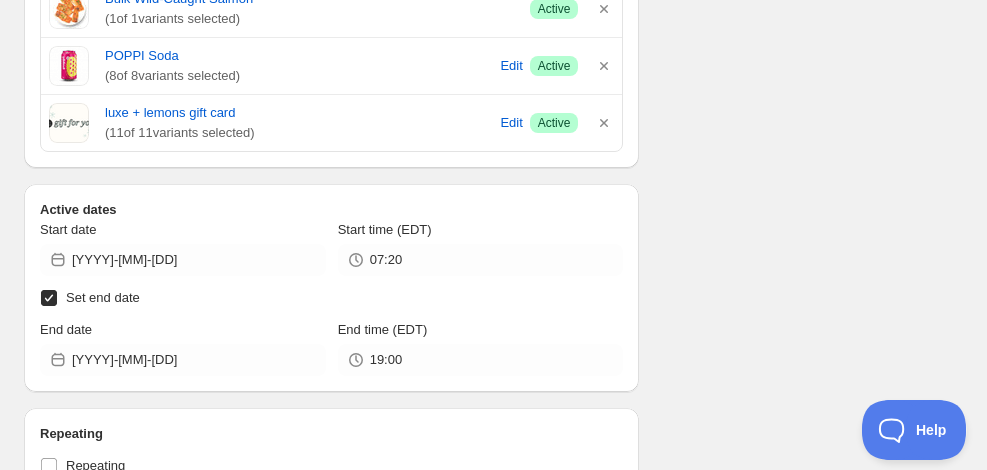 scroll, scrollTop: 978, scrollLeft: 0, axis: vertical 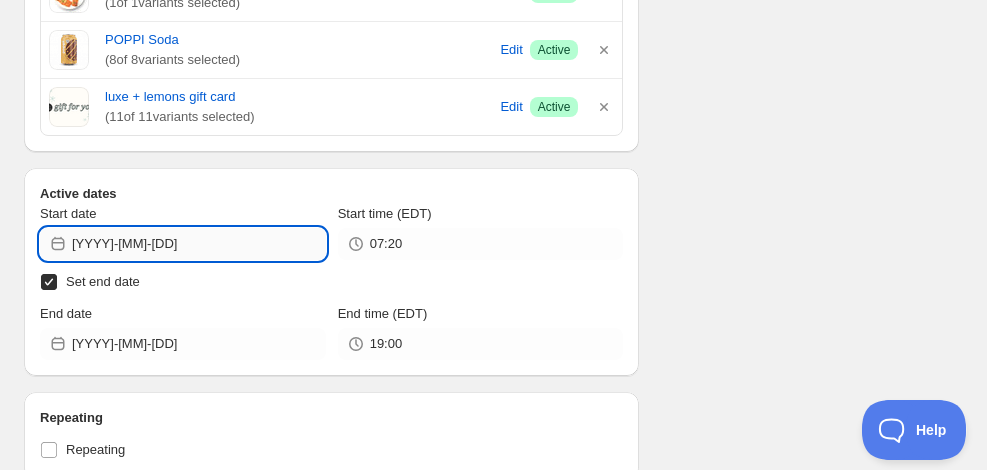 click on "[YYYY]-[MM]-[DD]" at bounding box center (199, 244) 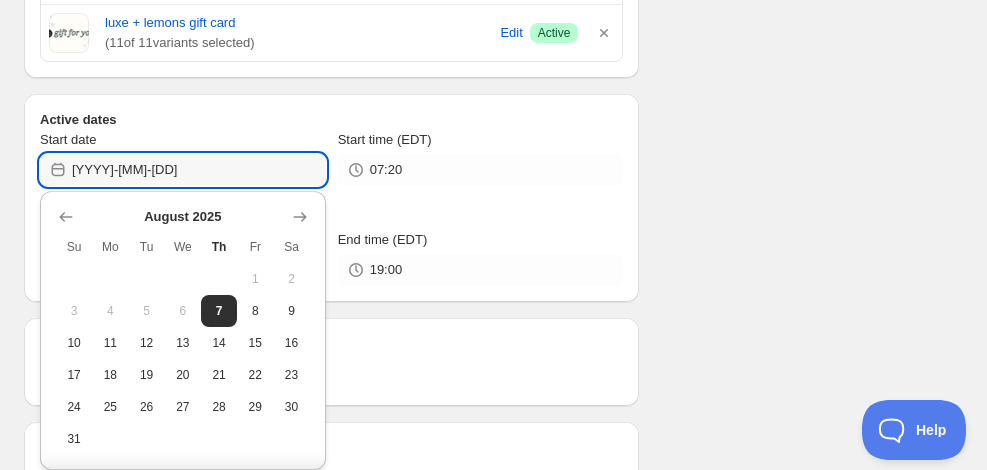 scroll, scrollTop: 1073, scrollLeft: 0, axis: vertical 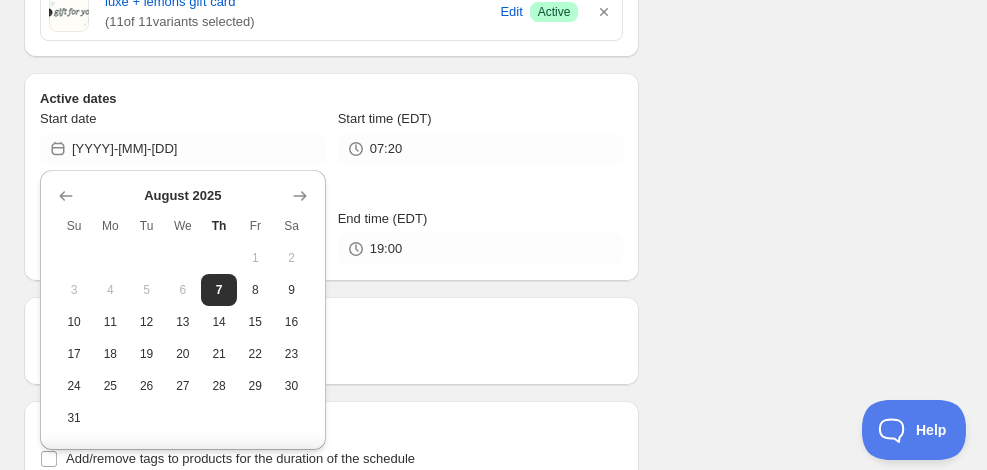 click on "15" at bounding box center (255, 322) 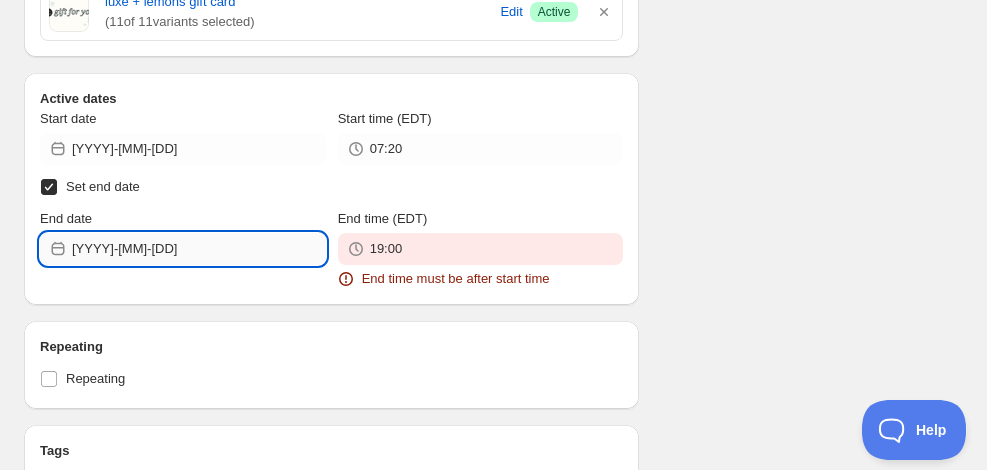 click on "[YYYY]-[MM]-[DD]" at bounding box center (199, 249) 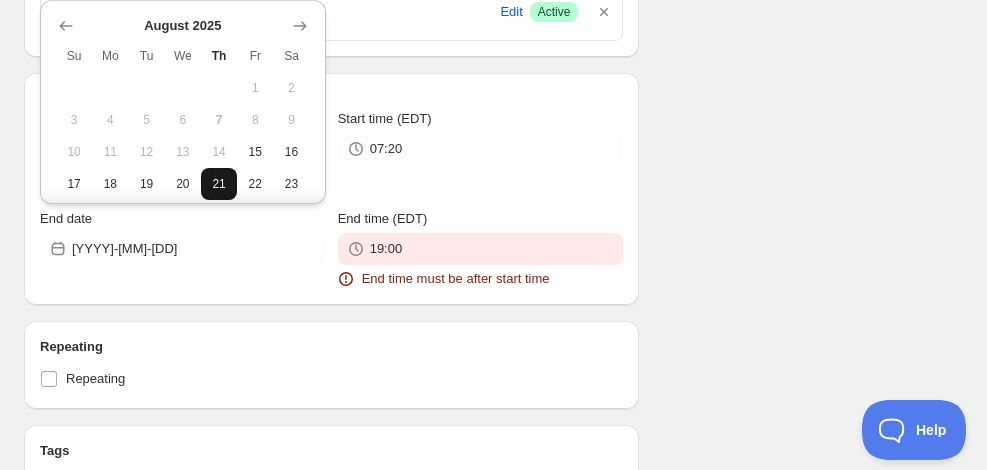 click on "21" at bounding box center (219, 184) 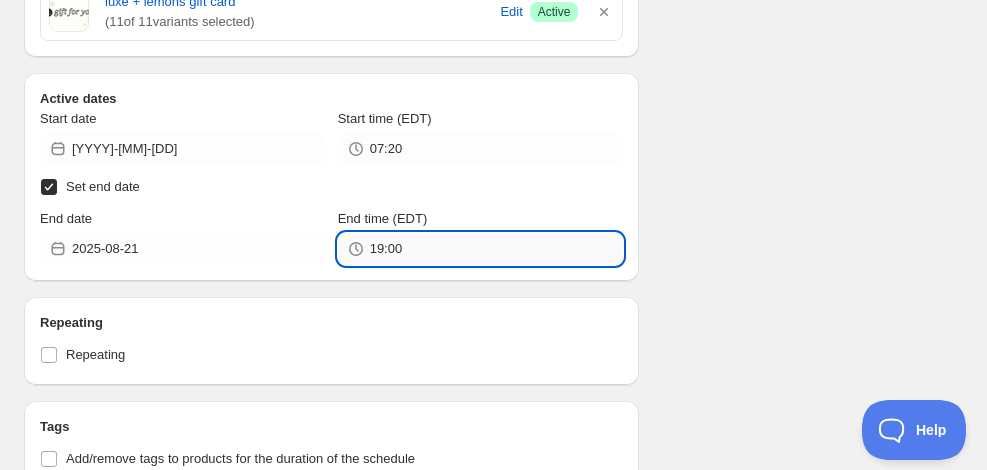 click on "19:00" at bounding box center (497, 249) 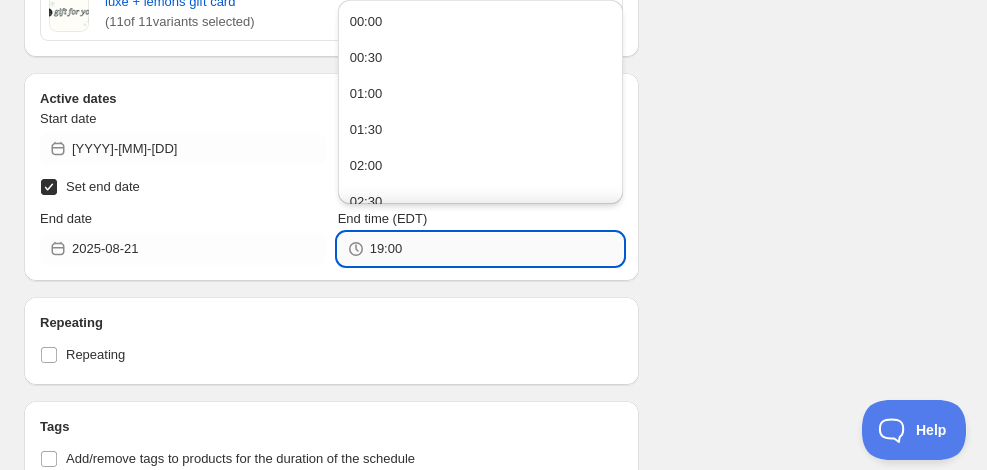 click on "19:00" at bounding box center [497, 249] 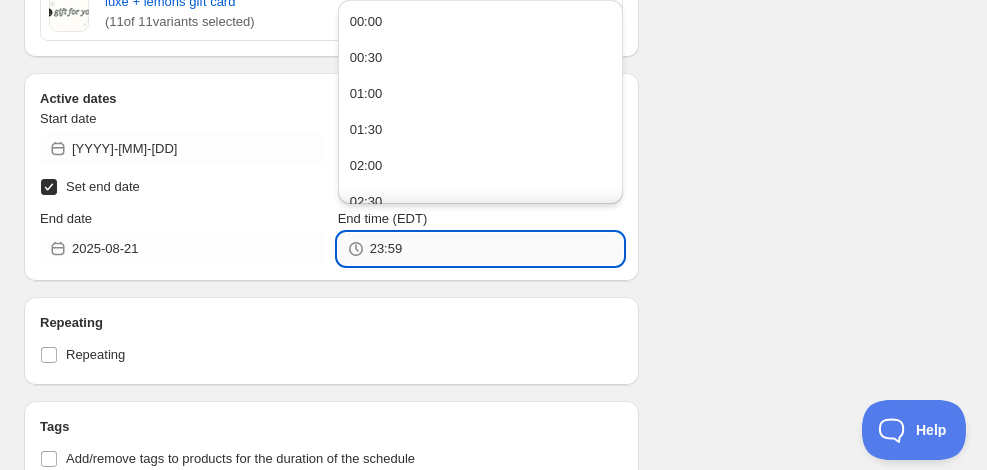 type on "23:59" 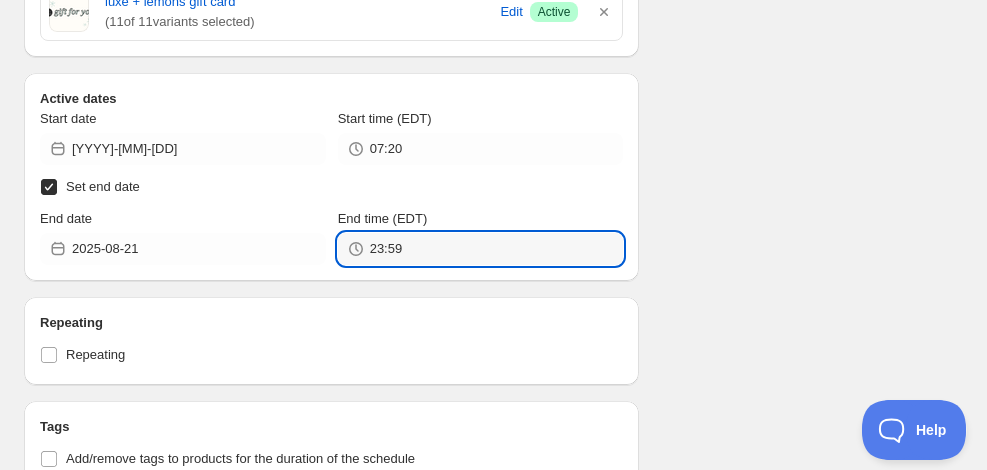 scroll, scrollTop: 0, scrollLeft: 0, axis: both 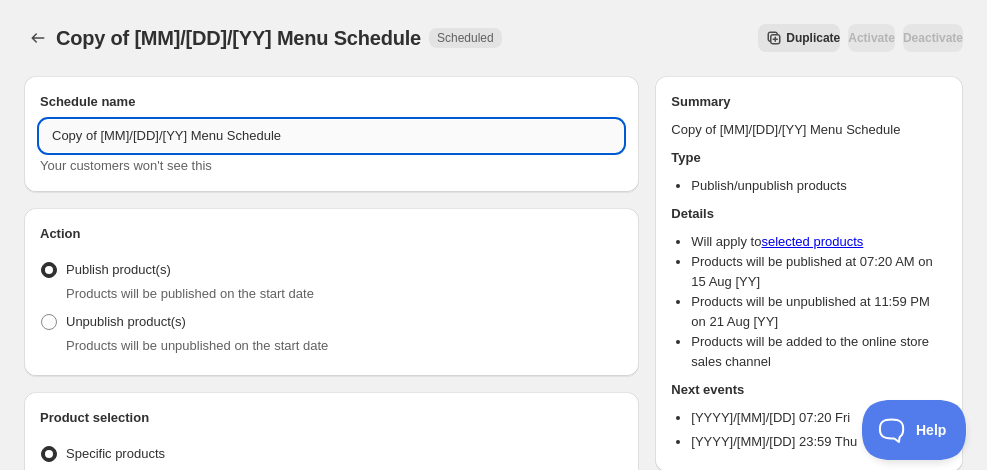 click on "Copy of [MM]/[DD]/[YY] Menu Schedule" at bounding box center (331, 136) 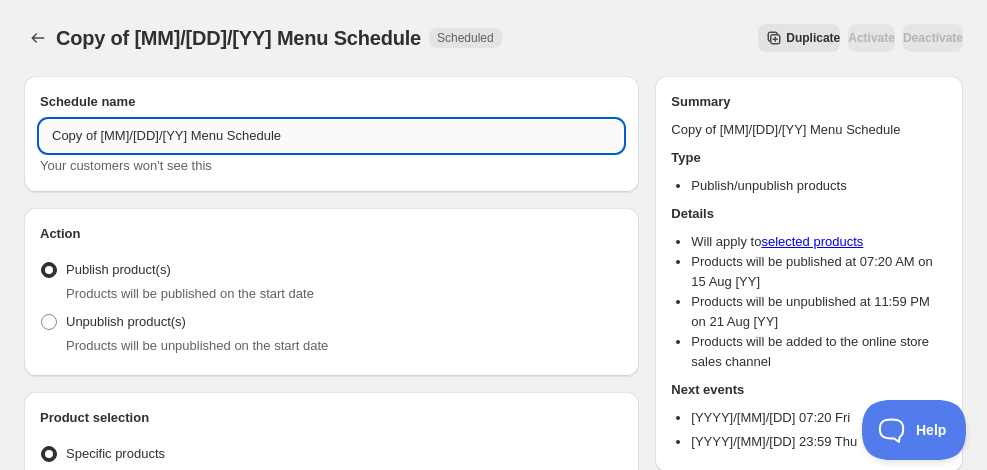 click on "Schedule name Copy of [MM]/[DD]/[YY] Menu Schedule Your customers won't see this" at bounding box center [331, 134] 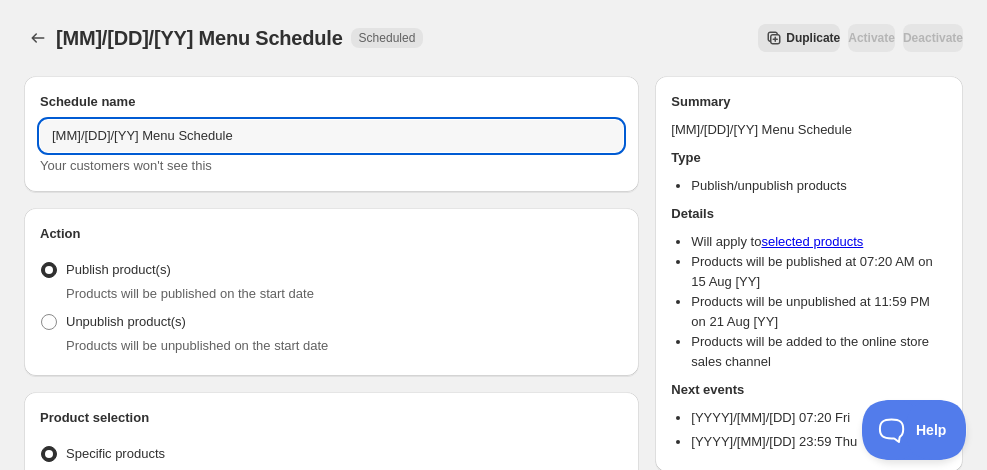 type on "[MM]/[DD]/[YY] Menu Schedule" 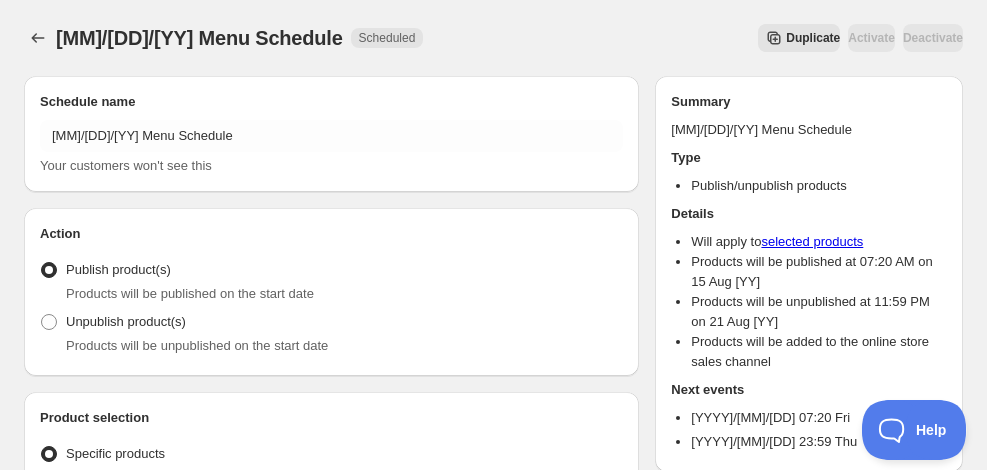 click on "[MM]/[DD]/[YY] Menu Schedule. This page is ready [MM]/[DD]/[YY] Menu Schedule Scheduled Duplicate Activate Deactivate More actions Duplicate Activate Deactivate" at bounding box center [493, 38] 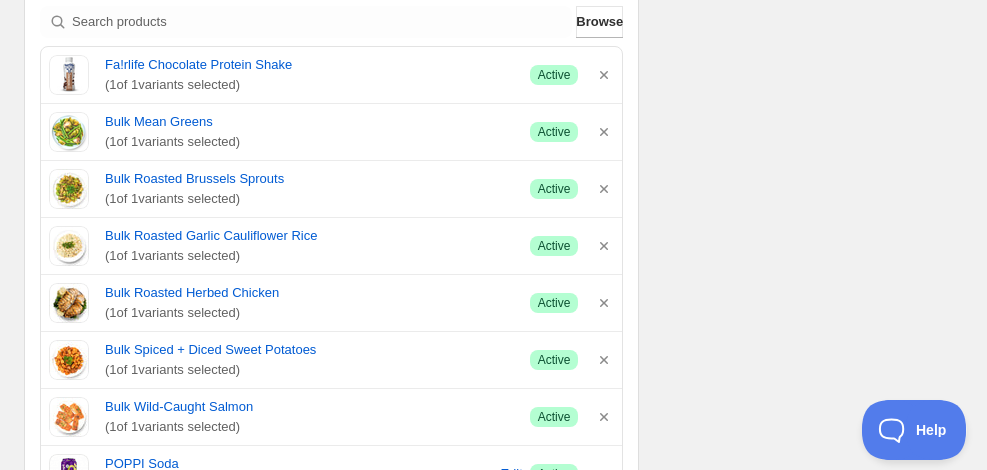 scroll, scrollTop: 517, scrollLeft: 0, axis: vertical 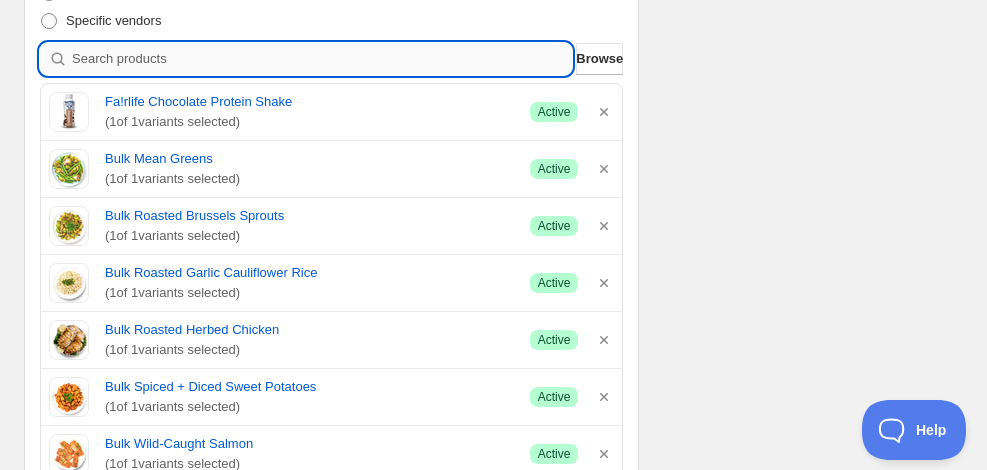 click at bounding box center [322, 59] 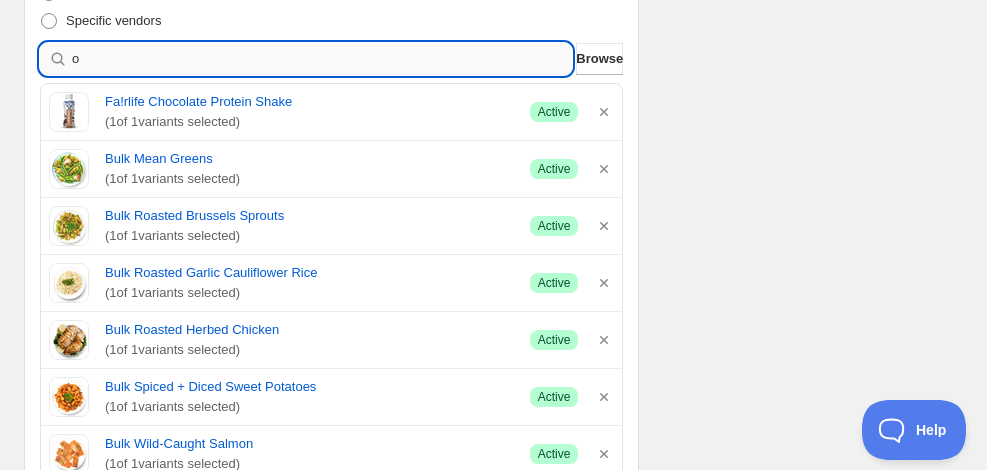 type 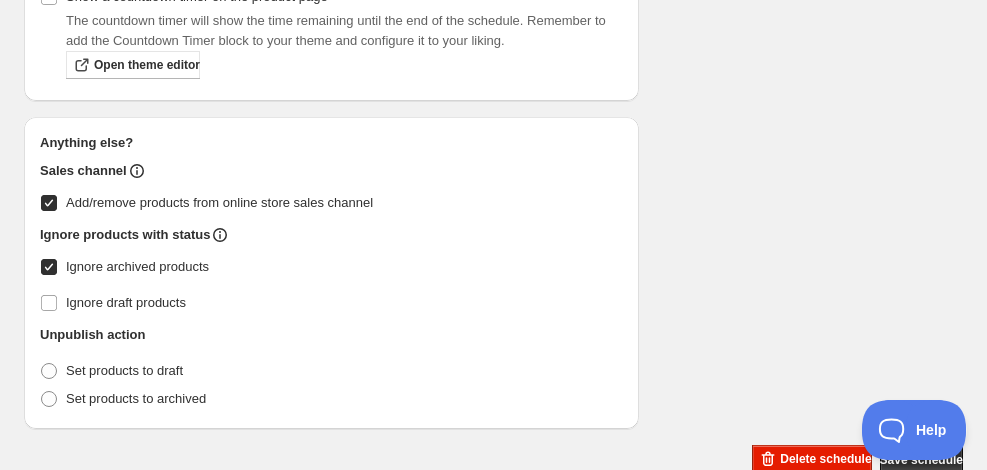scroll, scrollTop: 1697, scrollLeft: 0, axis: vertical 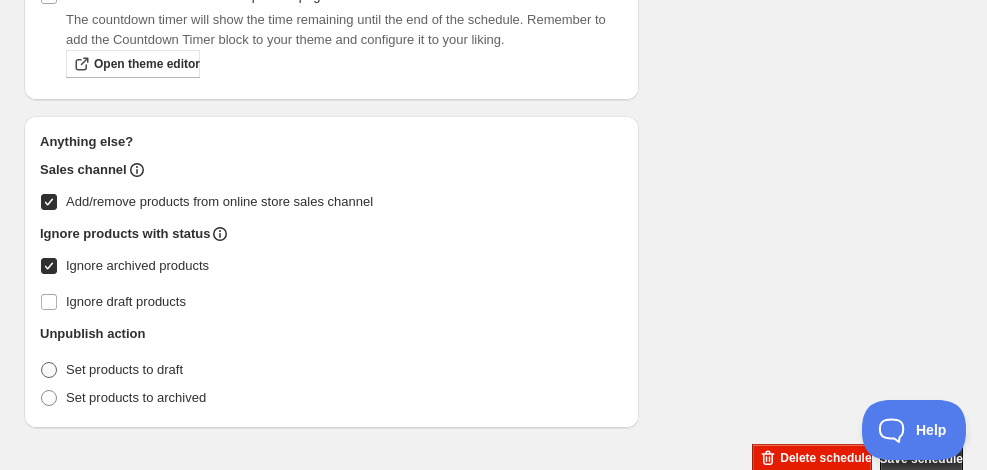click on "Set products to draft" at bounding box center (124, 369) 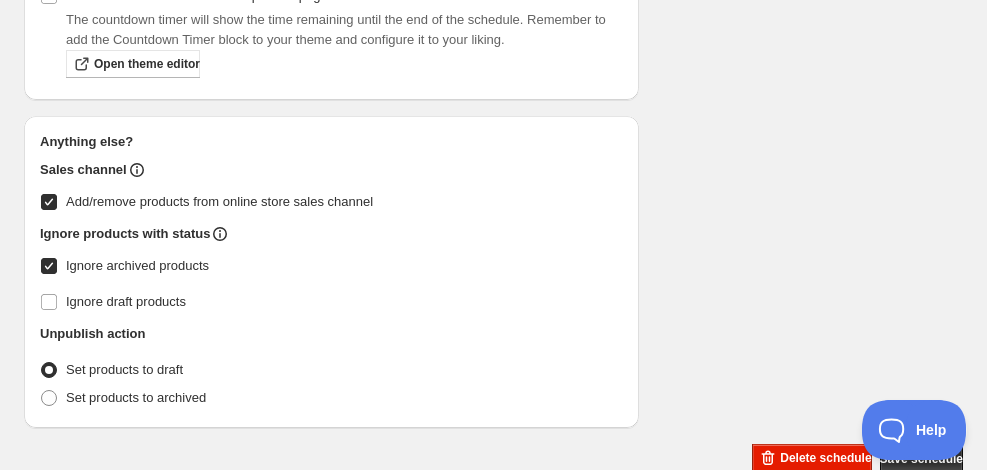 radio on "true" 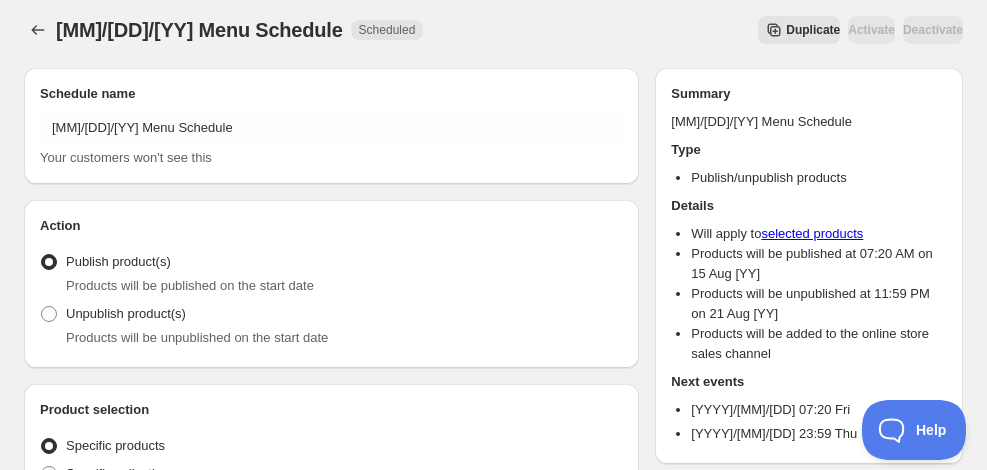 scroll, scrollTop: 0, scrollLeft: 0, axis: both 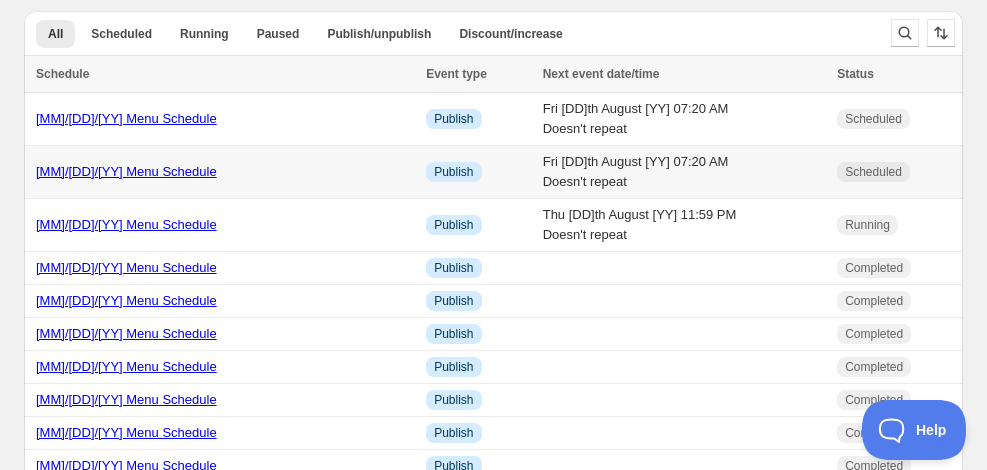 click on "[MM]/[DD]/[YY] Menu Schedule" at bounding box center [126, 171] 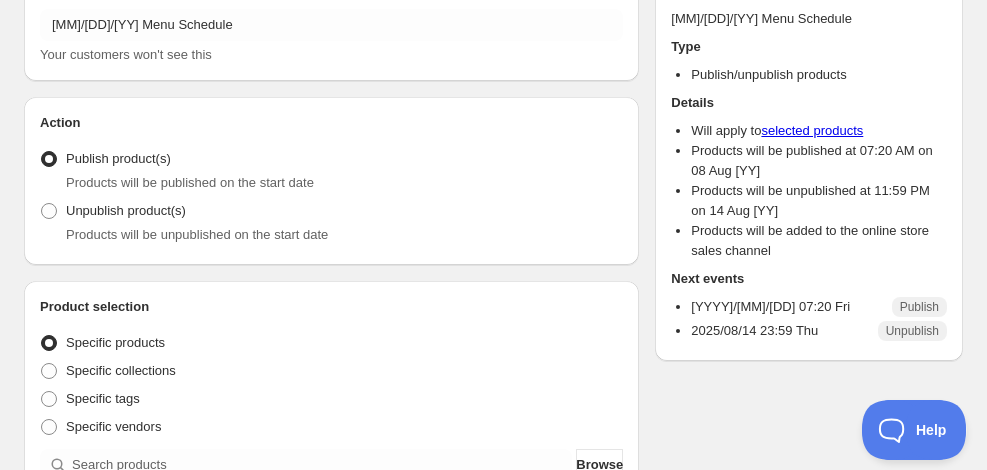 scroll, scrollTop: 265, scrollLeft: 0, axis: vertical 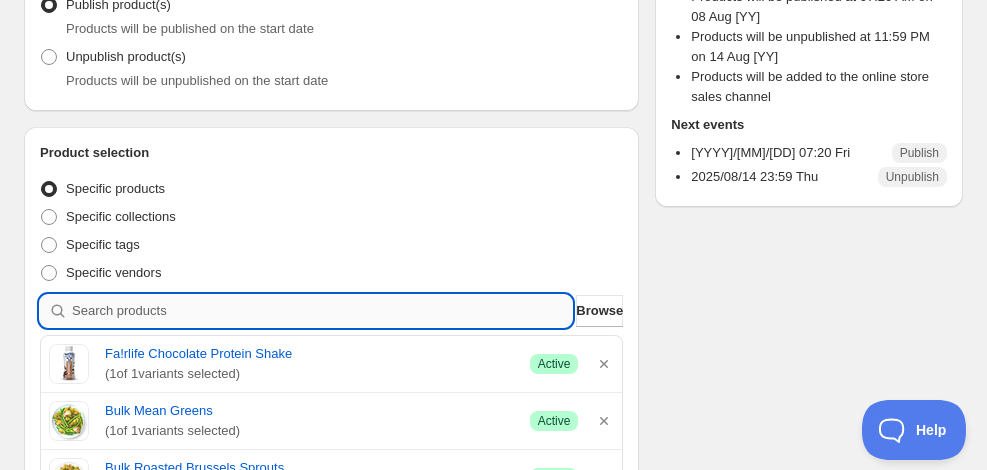 click at bounding box center (322, 311) 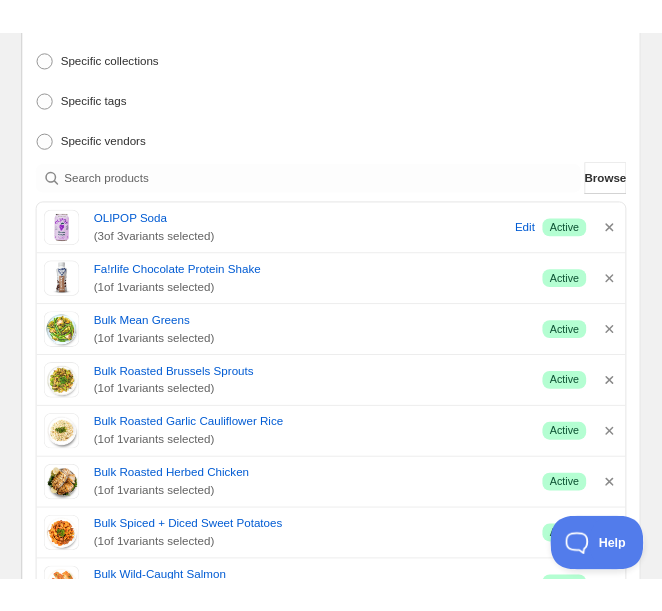 scroll, scrollTop: 493, scrollLeft: 0, axis: vertical 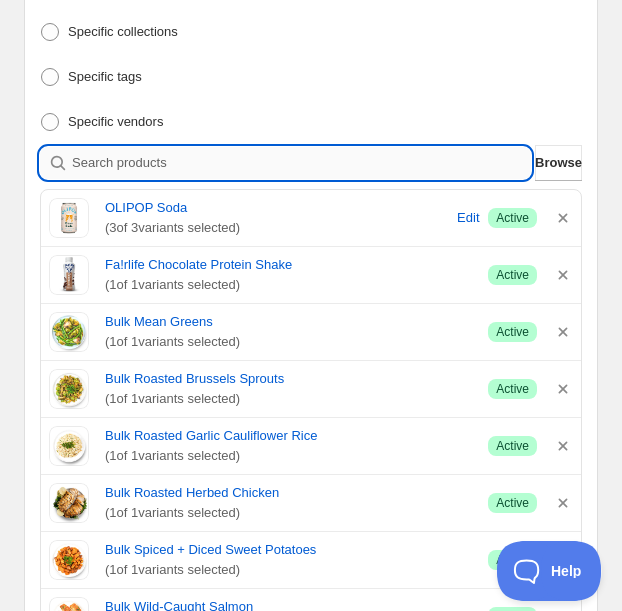 click at bounding box center (301, 163) 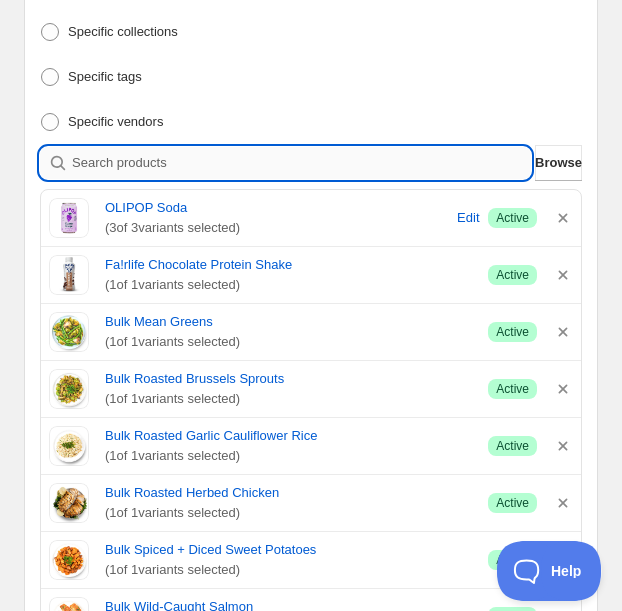 paste on "cookies and cream overnight oats" 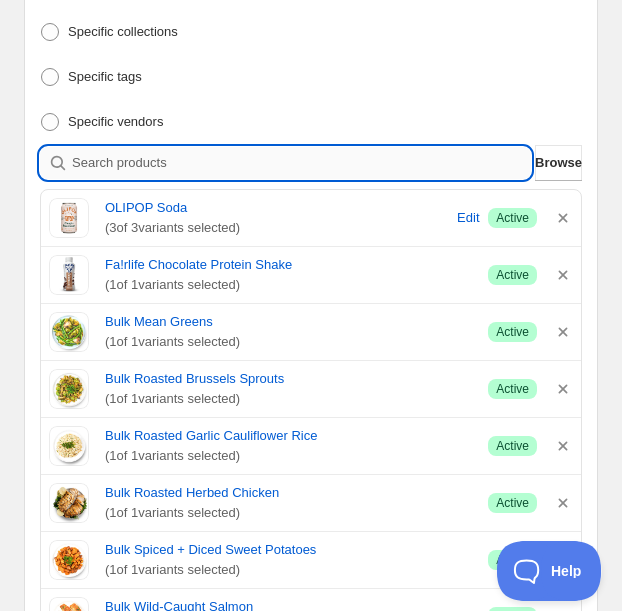 type on "cookies and cream overnight oats" 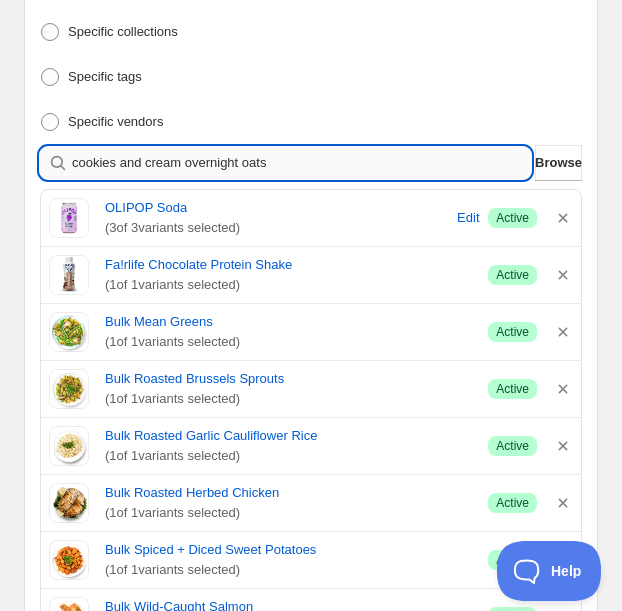 type 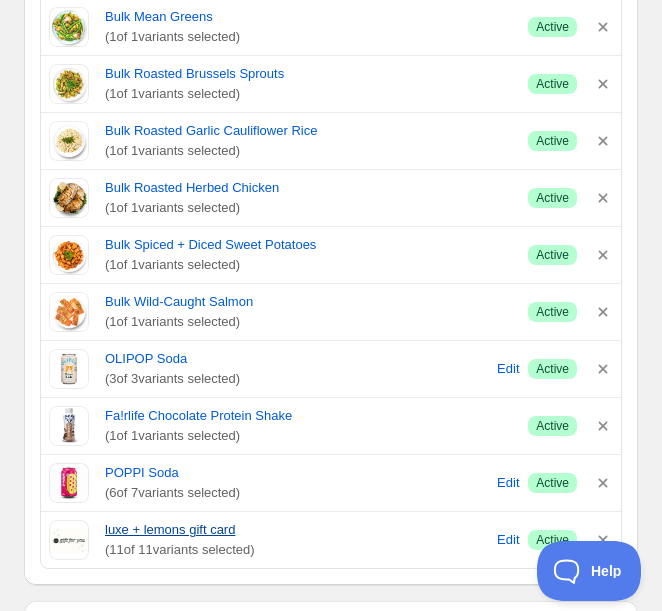 scroll, scrollTop: 2266, scrollLeft: 0, axis: vertical 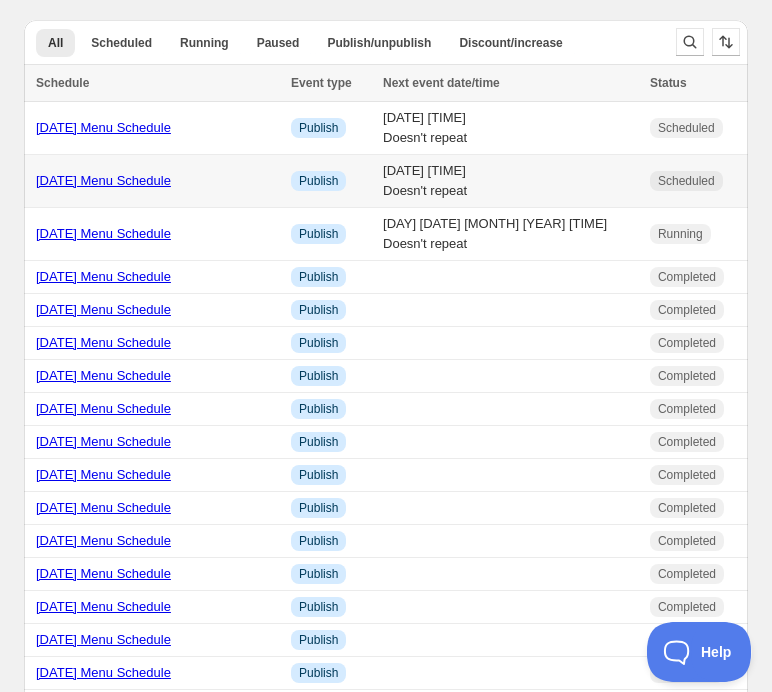 click on "[DATE] Menu Schedule" at bounding box center [103, 180] 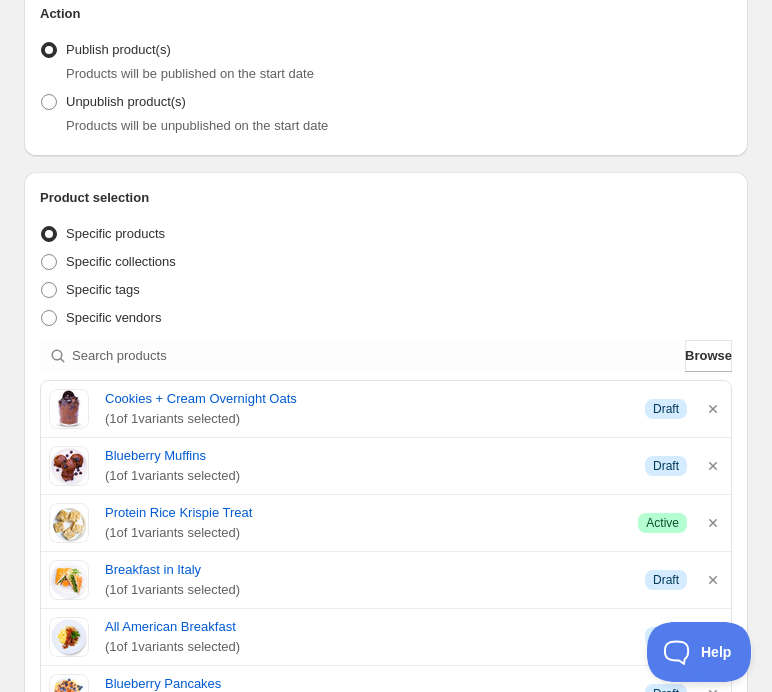 scroll, scrollTop: 347, scrollLeft: 0, axis: vertical 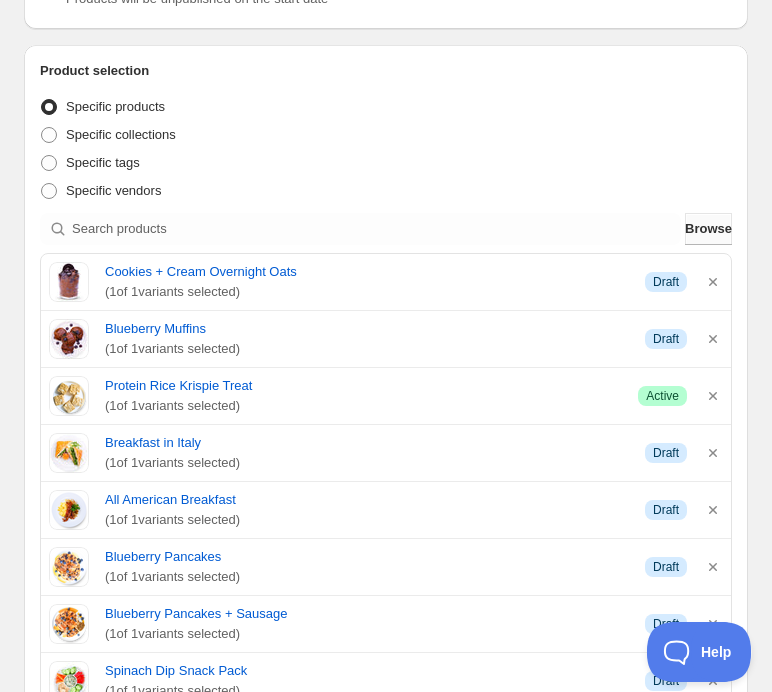click on "Browse" at bounding box center (708, 229) 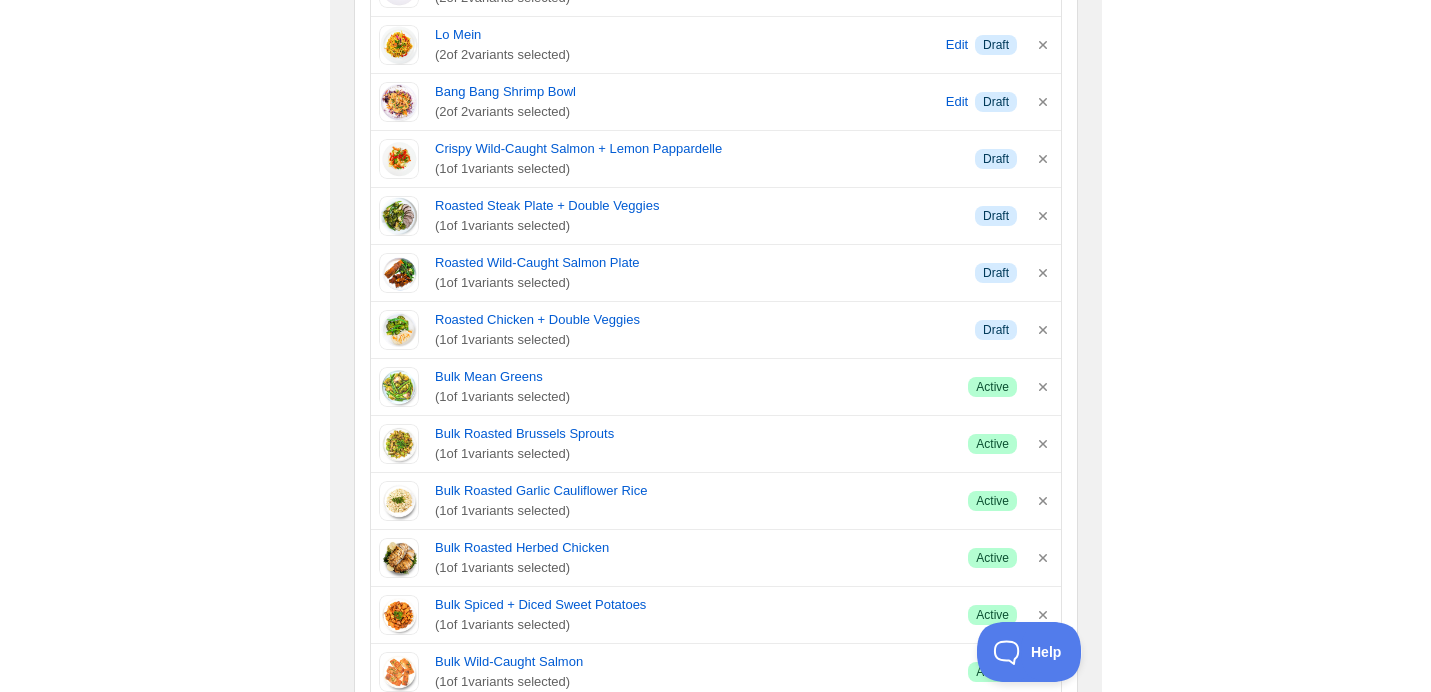 scroll, scrollTop: 0, scrollLeft: 0, axis: both 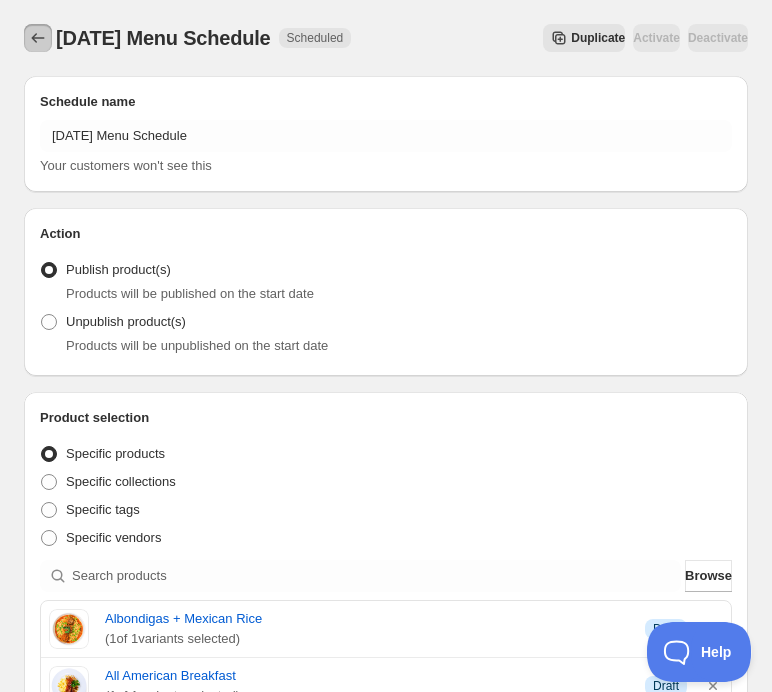 click 